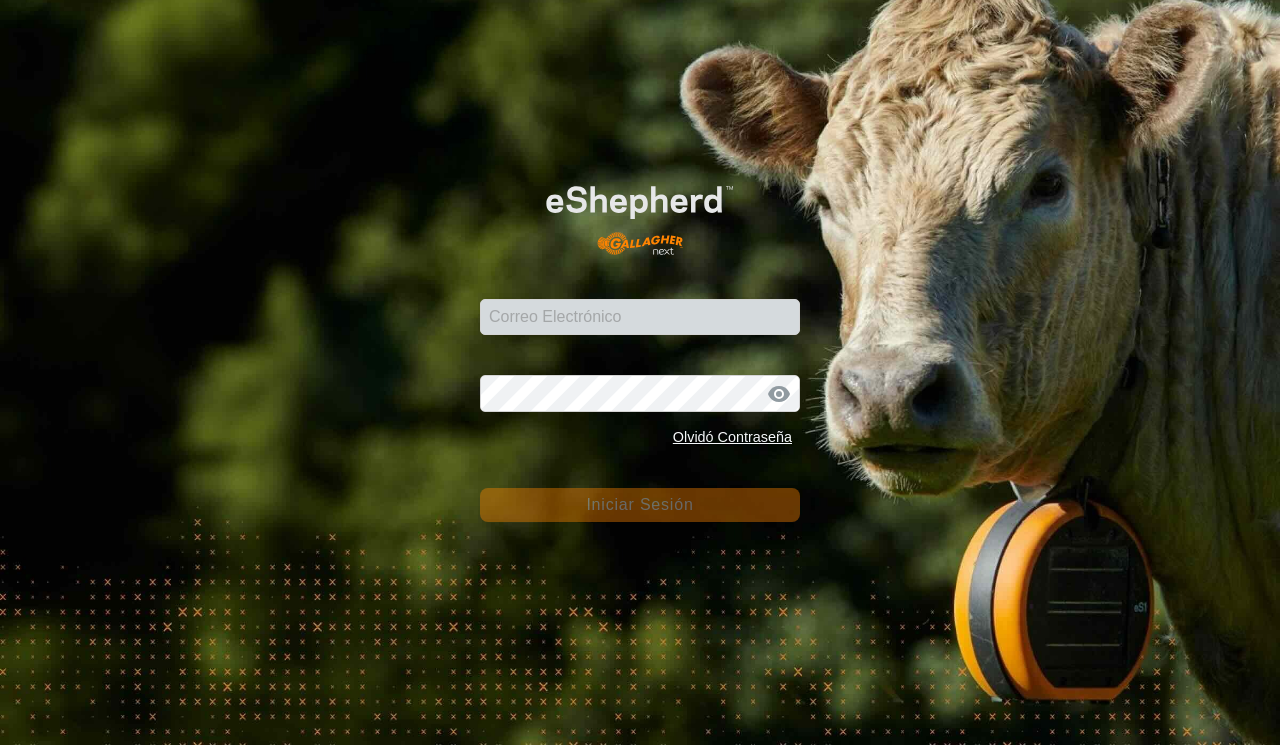 scroll, scrollTop: 0, scrollLeft: 0, axis: both 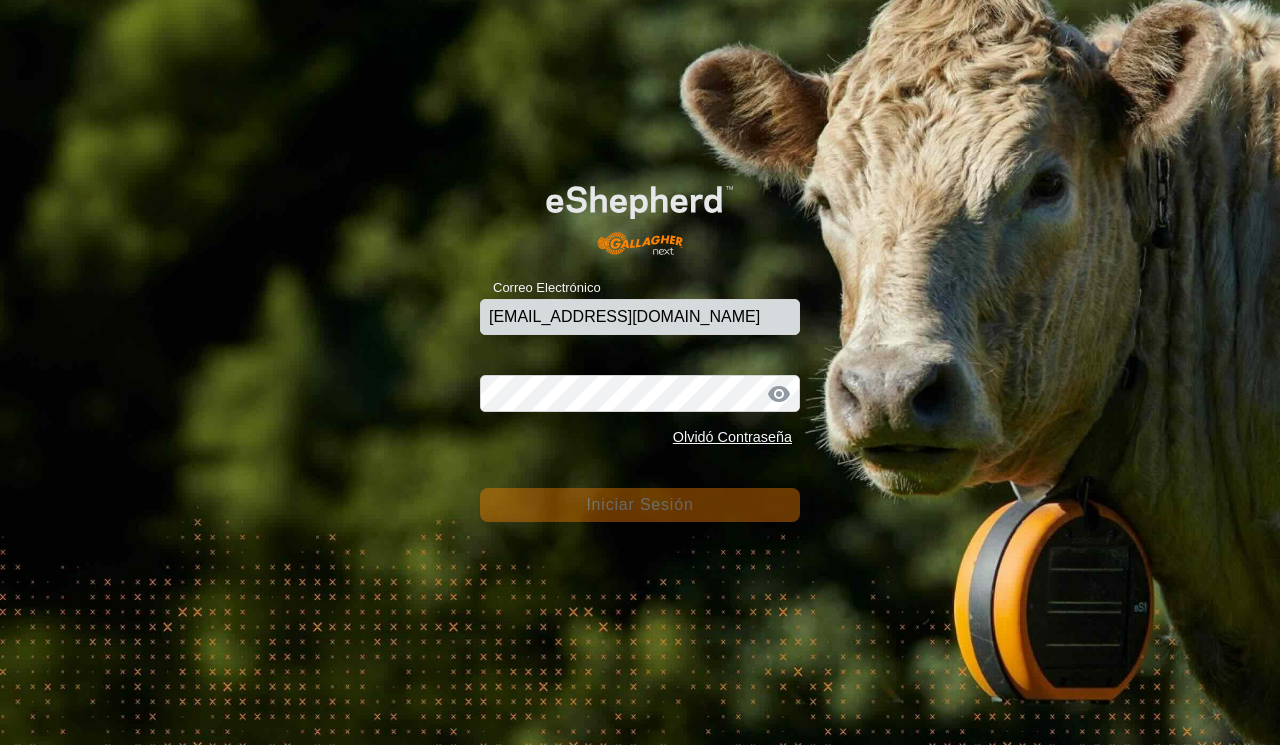type on "[EMAIL_ADDRESS][DOMAIN_NAME]" 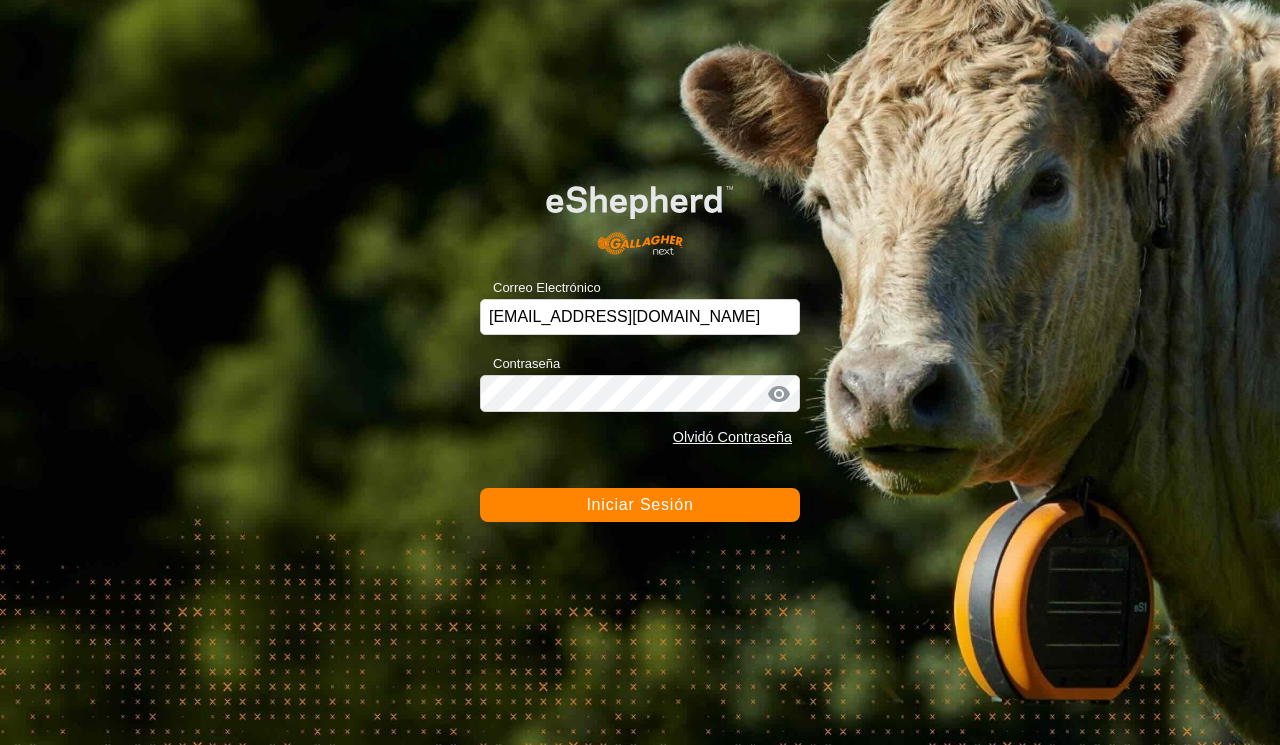 click on "Iniciar Sesión" 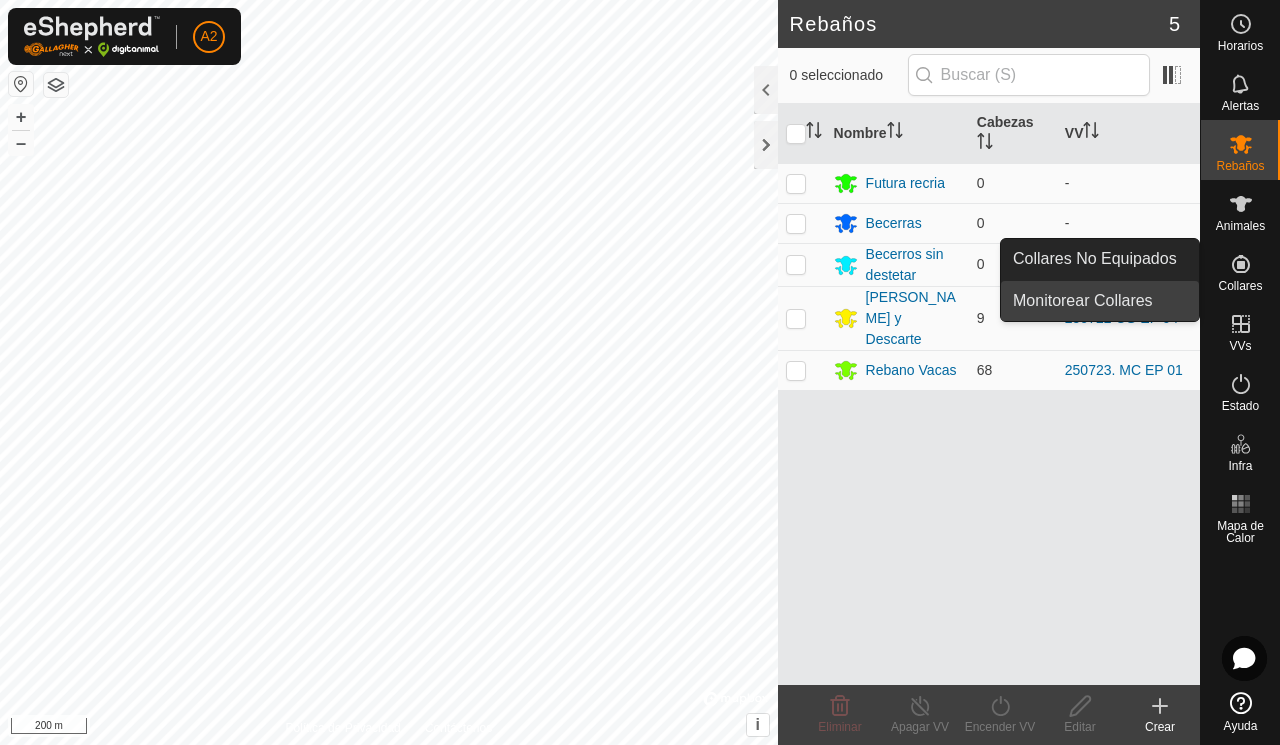 click on "Monitorear Collares" at bounding box center [1100, 301] 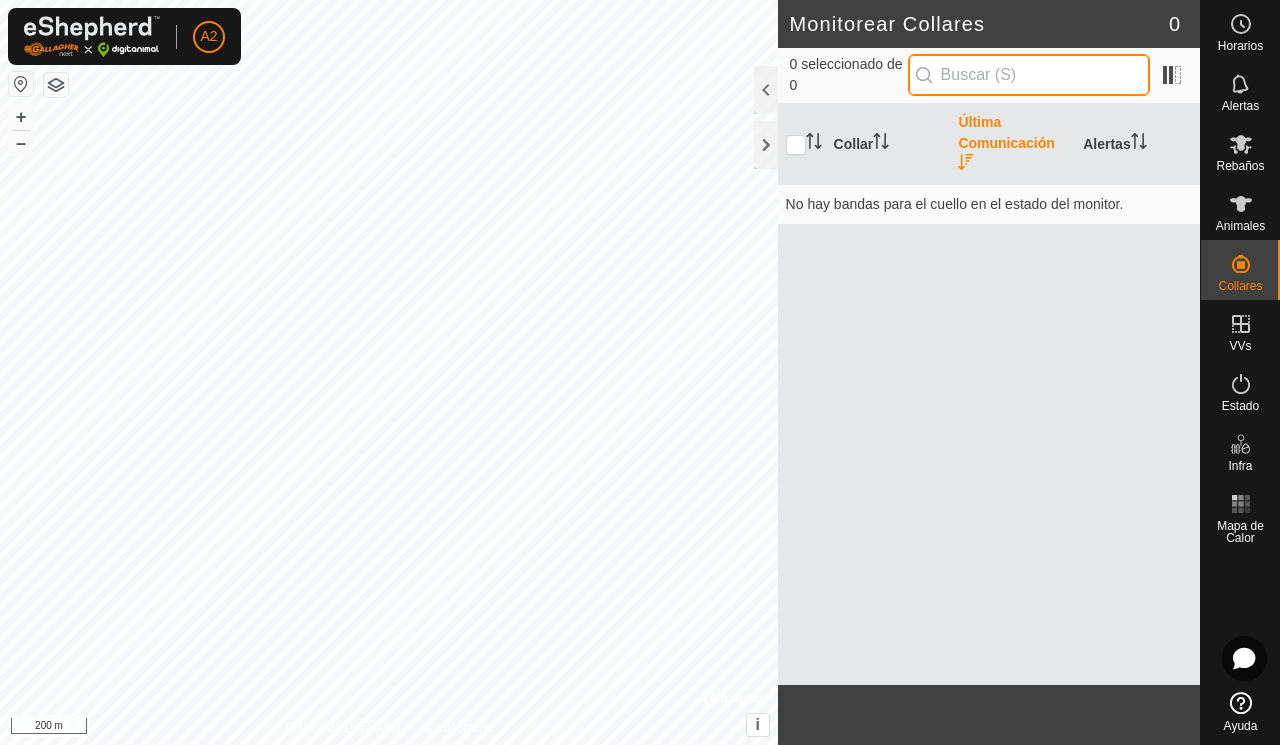 click at bounding box center (1029, 75) 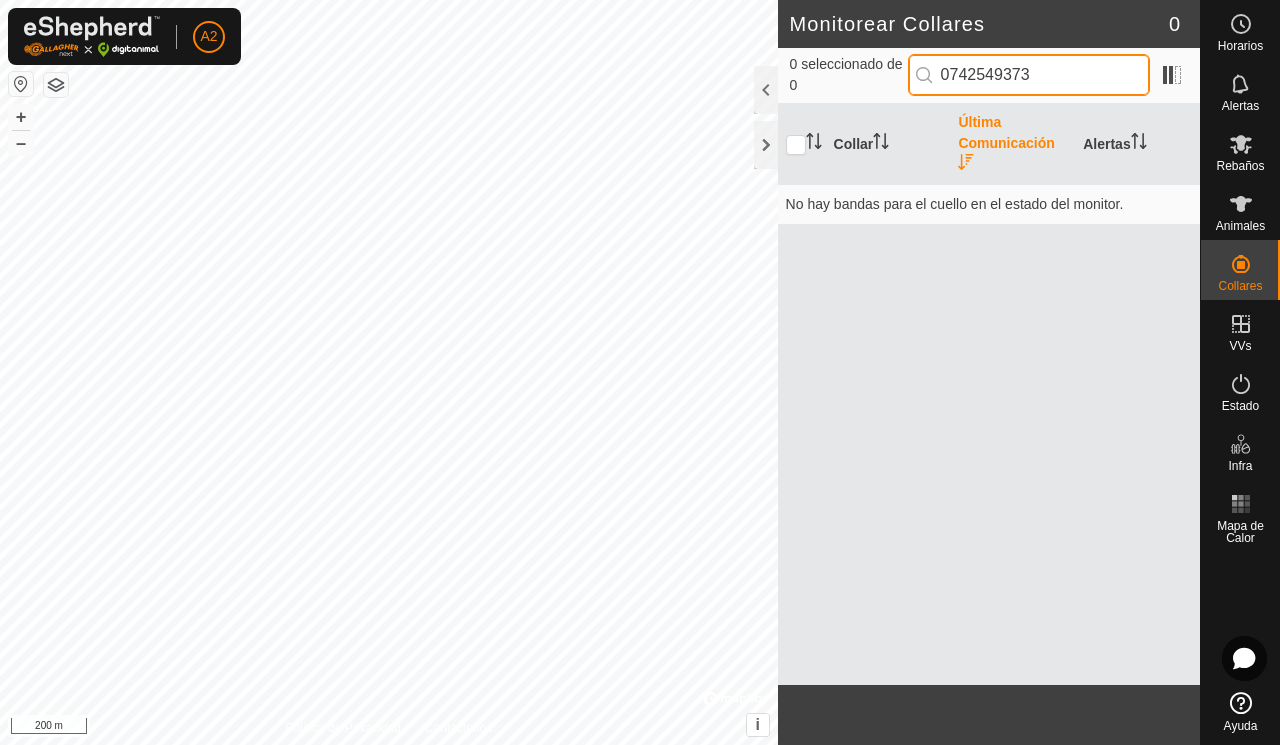 type on "0742549373" 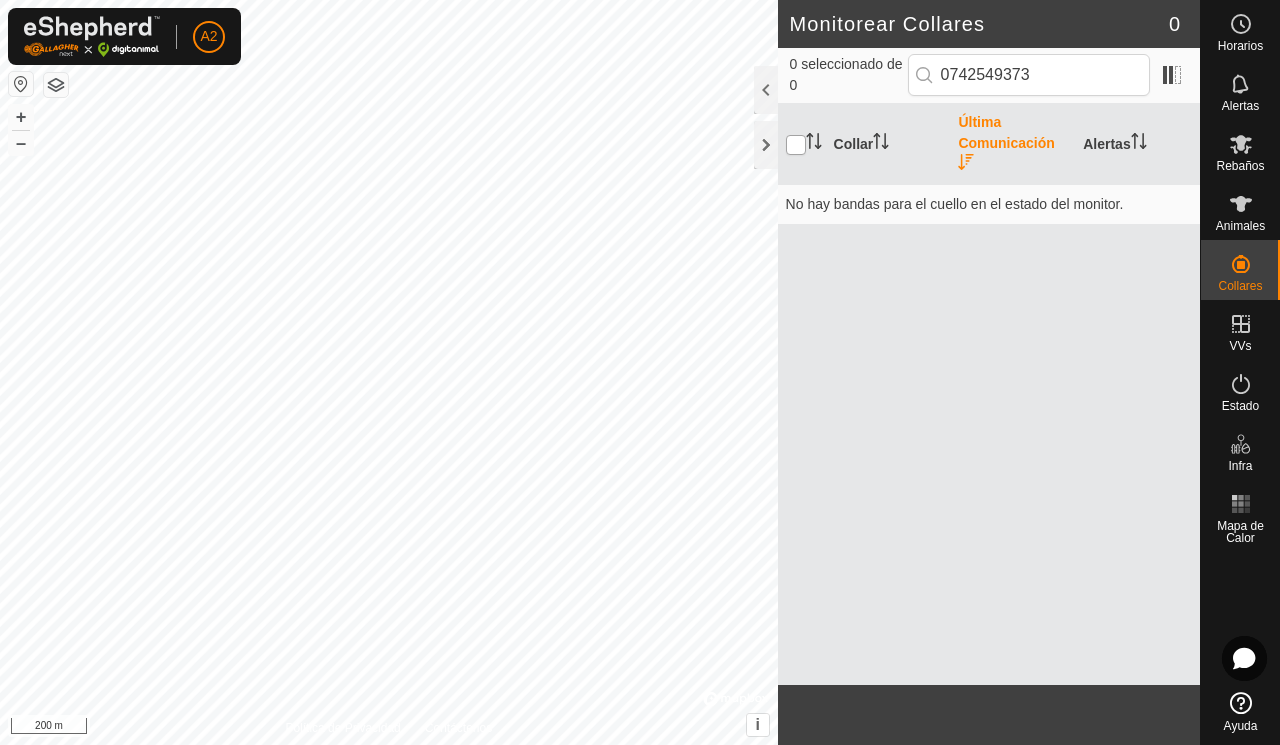 click at bounding box center (796, 145) 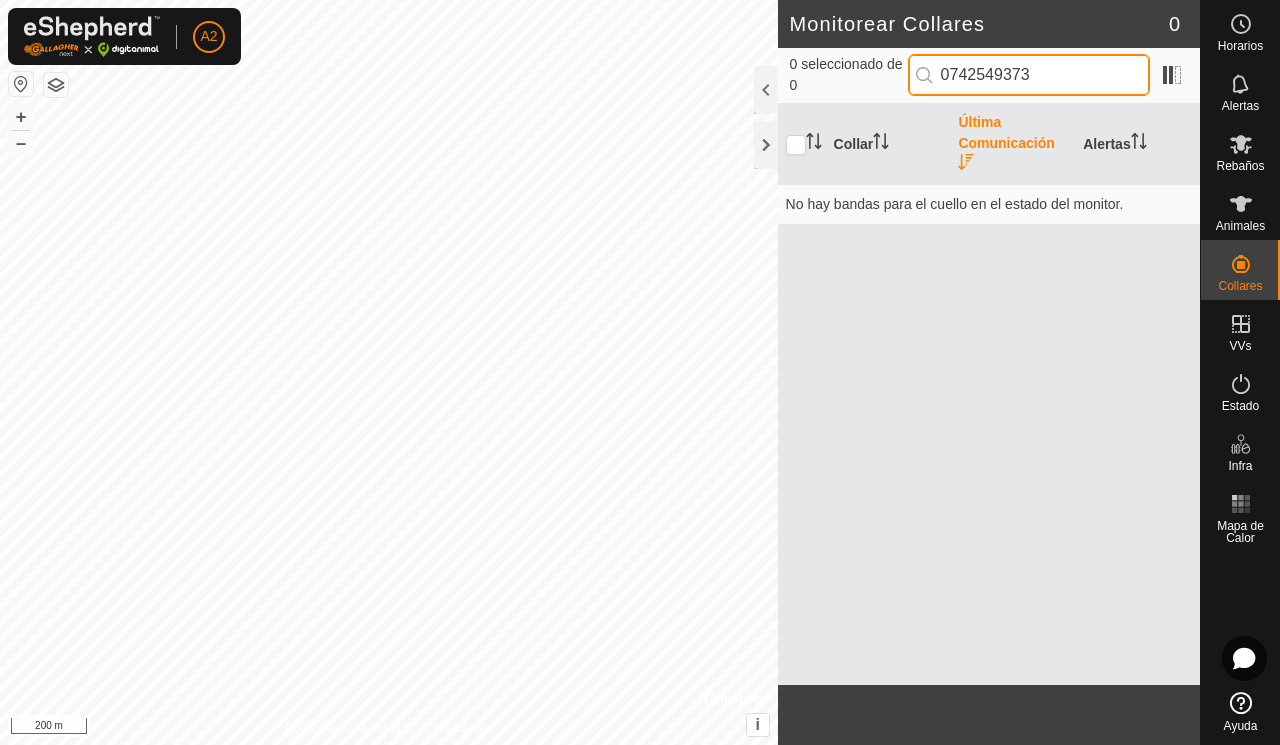 drag, startPoint x: 1061, startPoint y: 74, endPoint x: 932, endPoint y: 75, distance: 129.00388 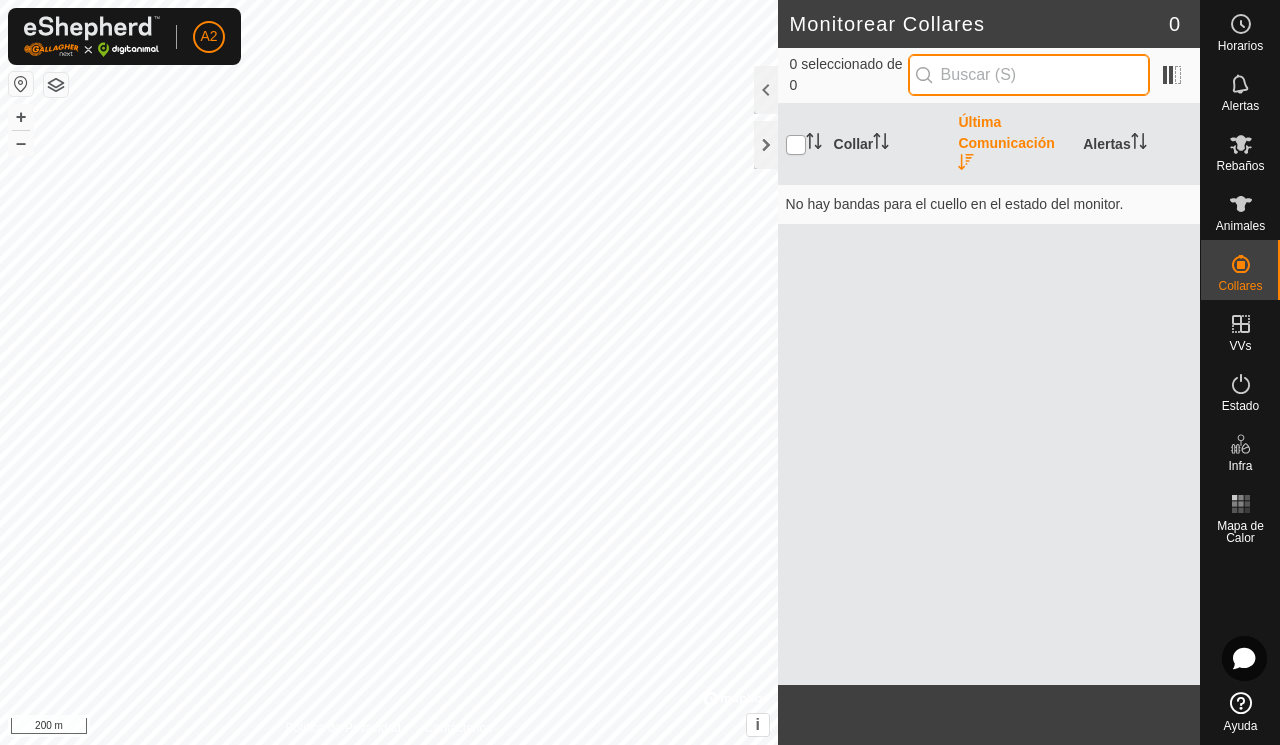 type 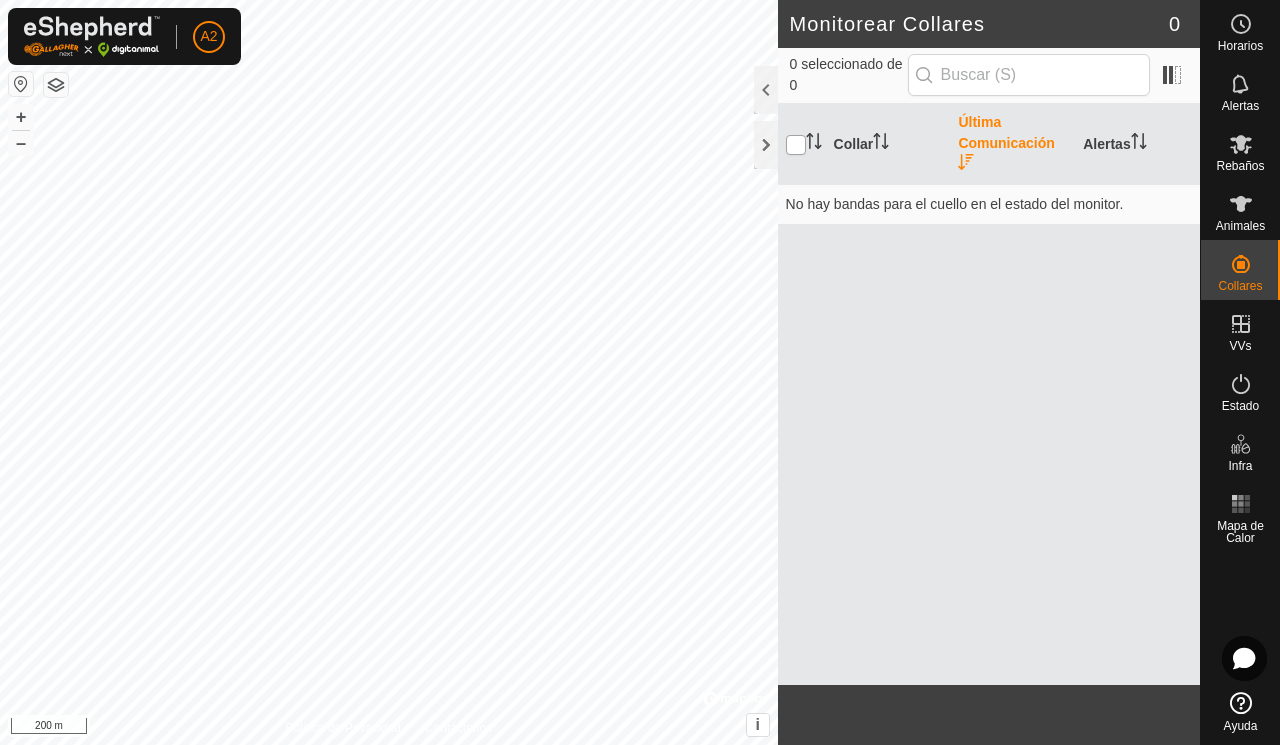 click at bounding box center (796, 145) 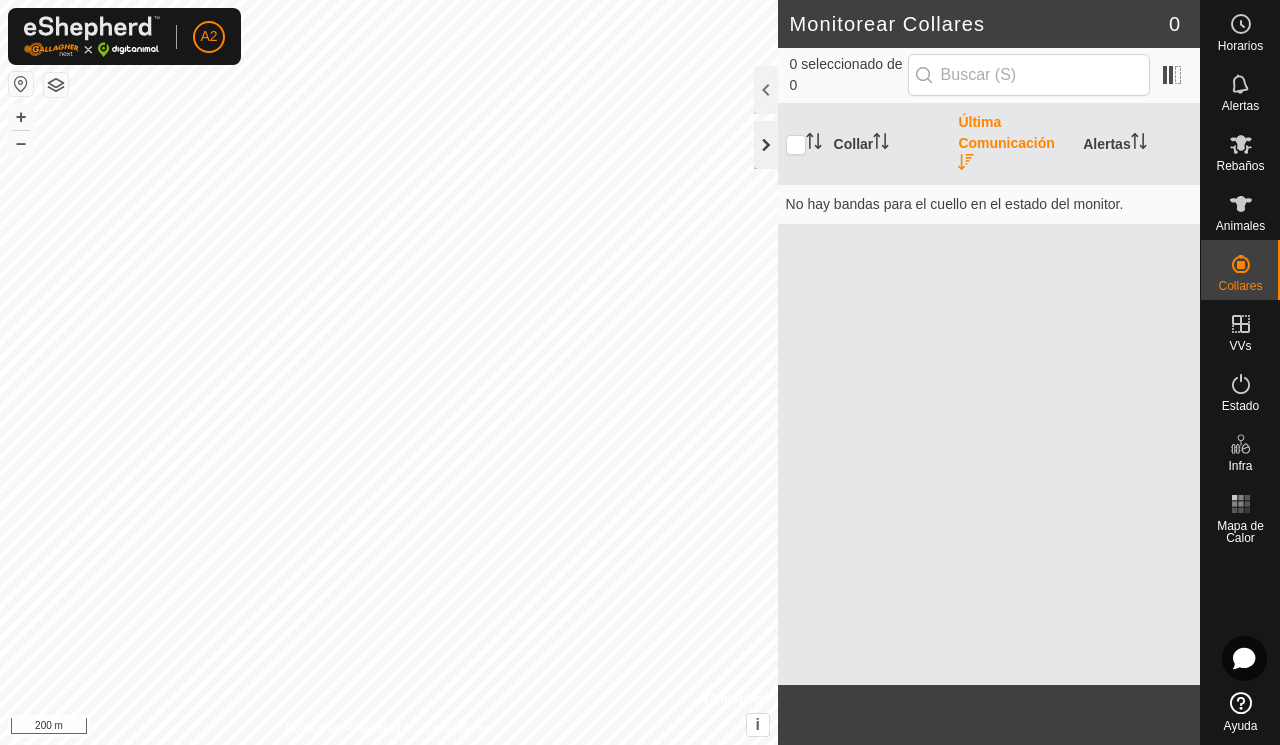 click 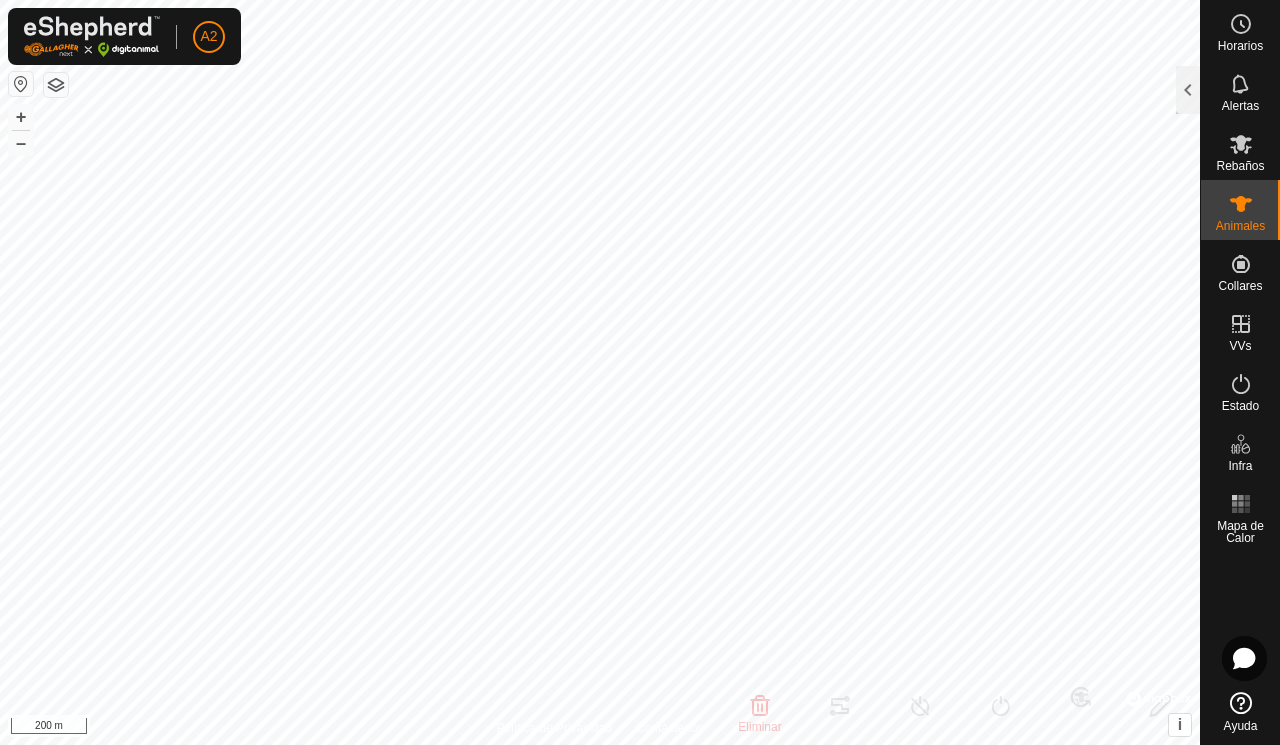 type on "5627" 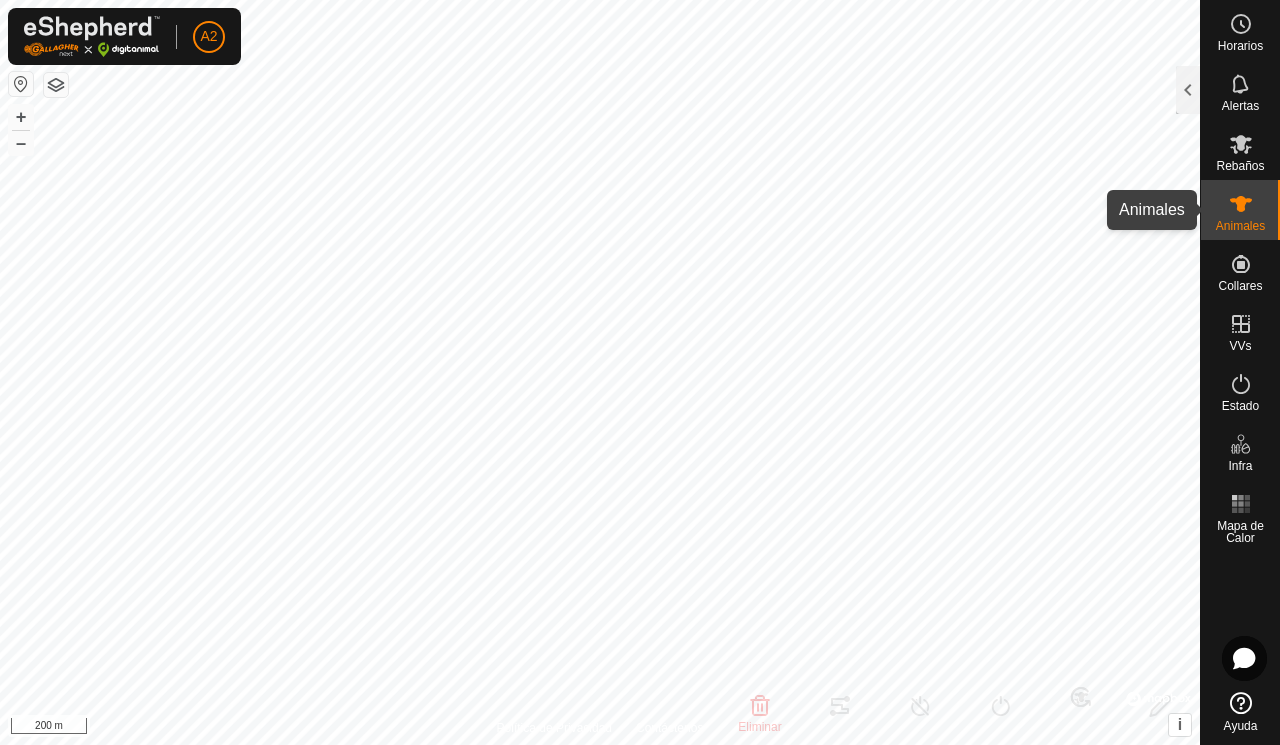 click 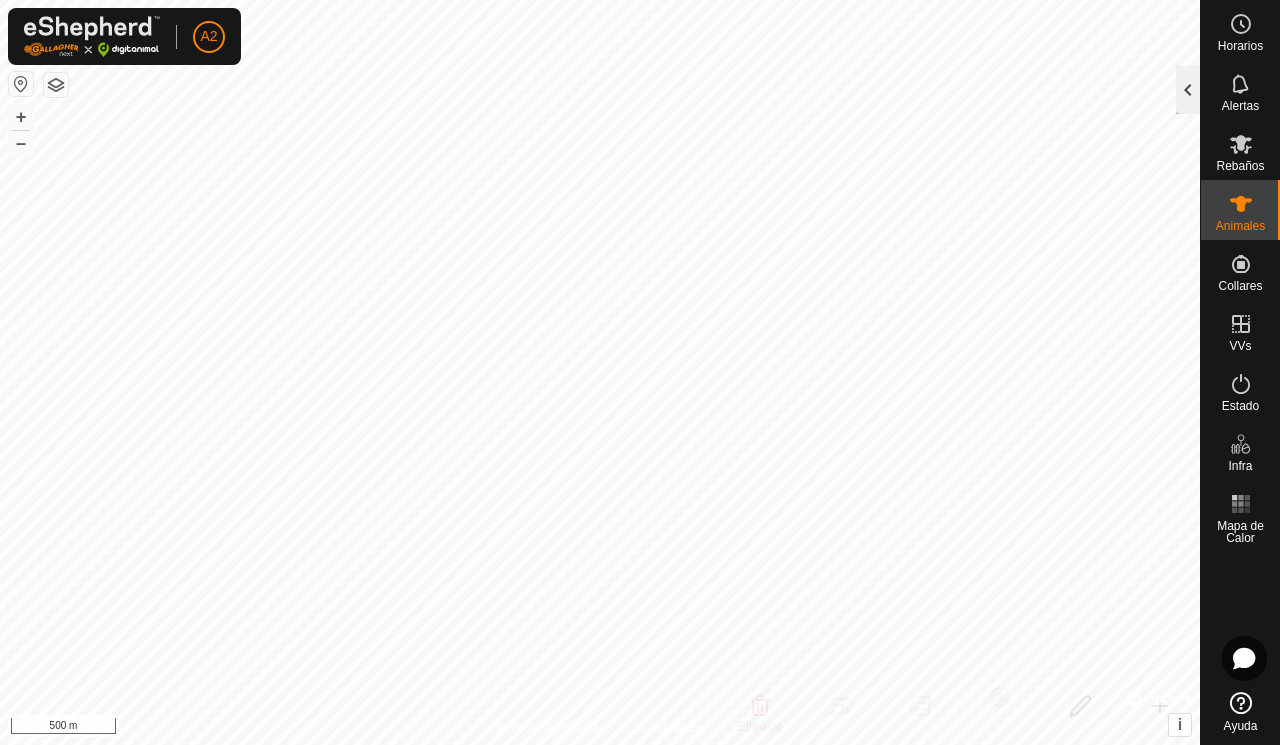click 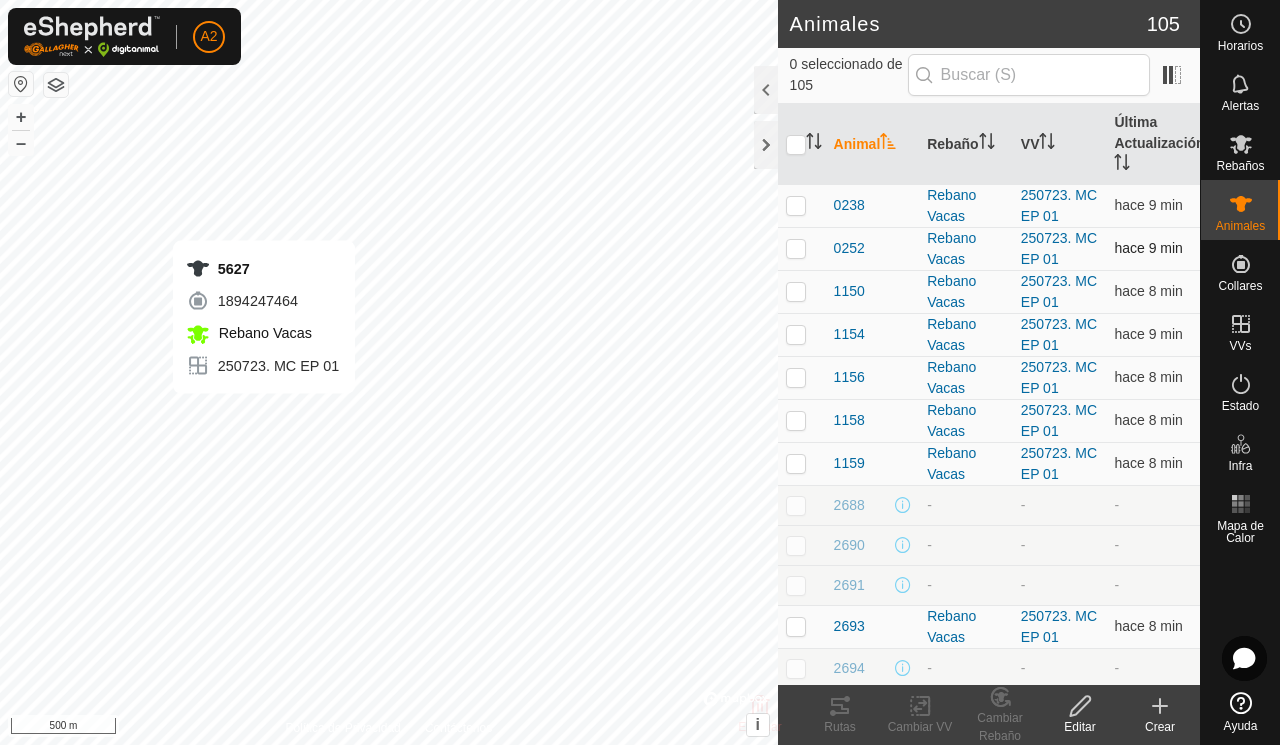 checkbox on "true" 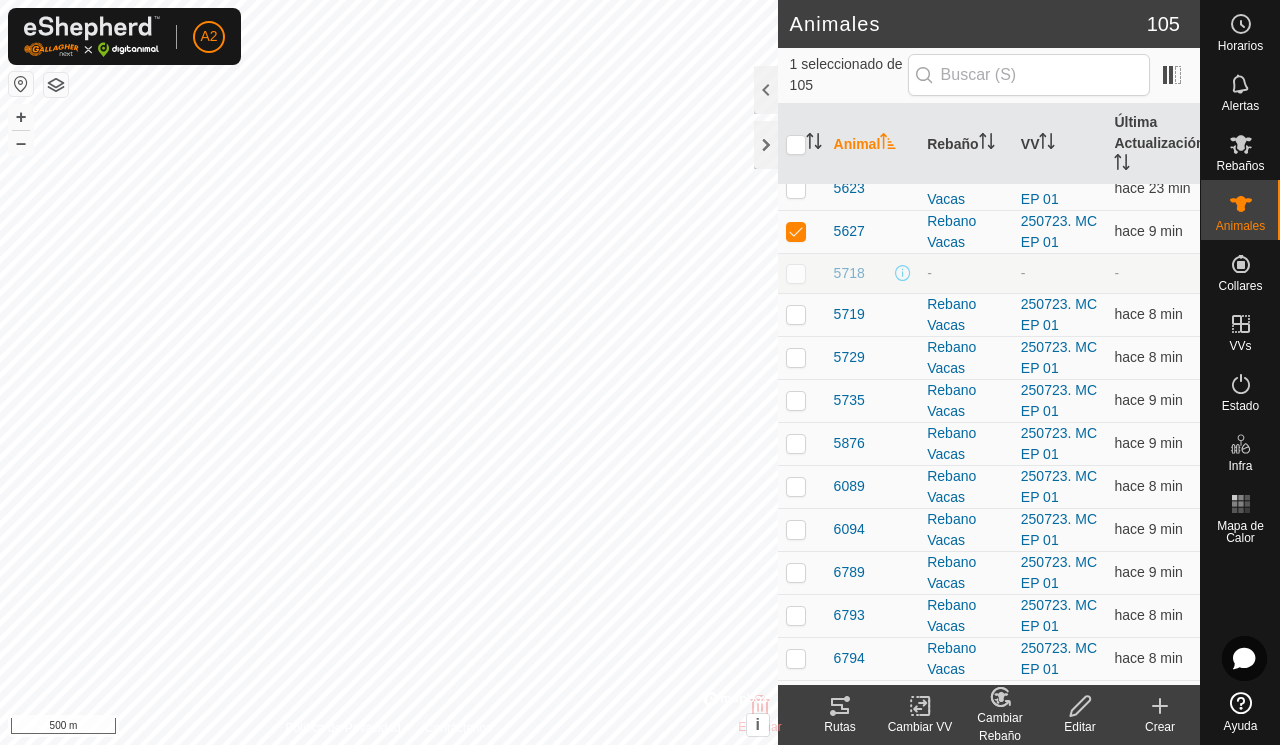 scroll, scrollTop: 2444, scrollLeft: 0, axis: vertical 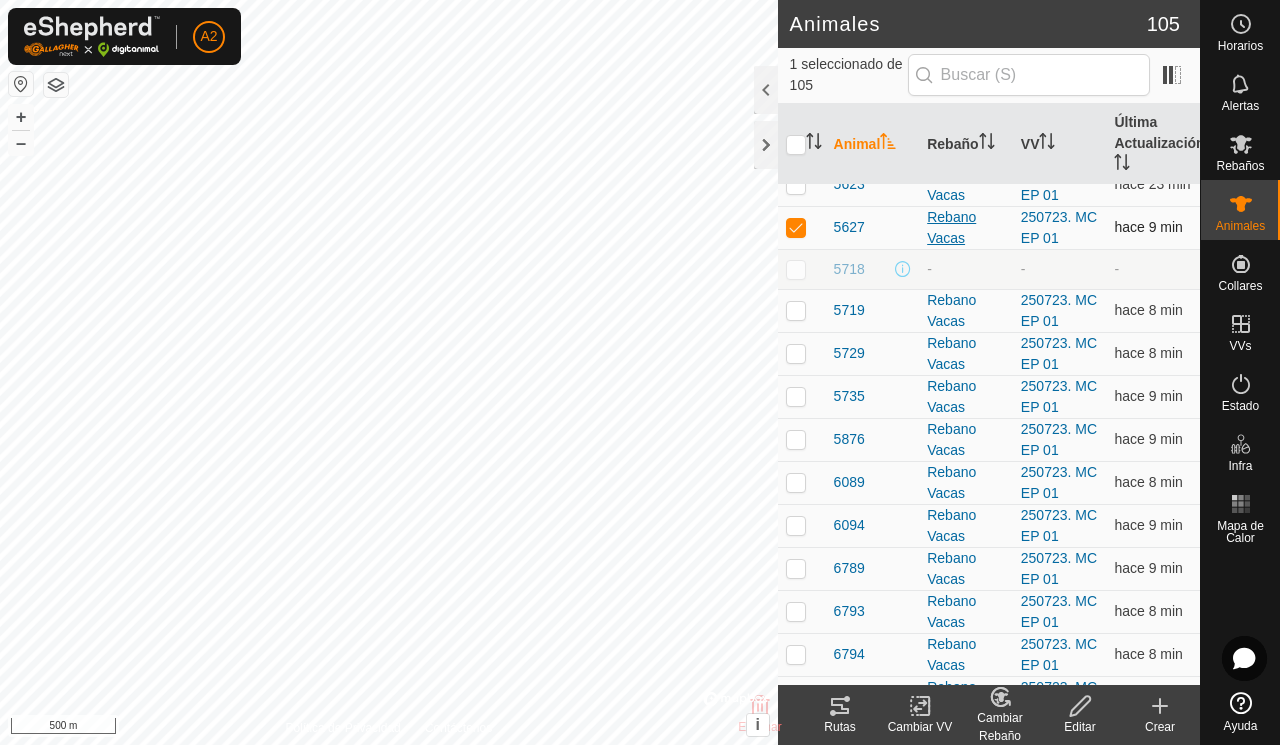 click on "Rebano Vacas" at bounding box center (966, 228) 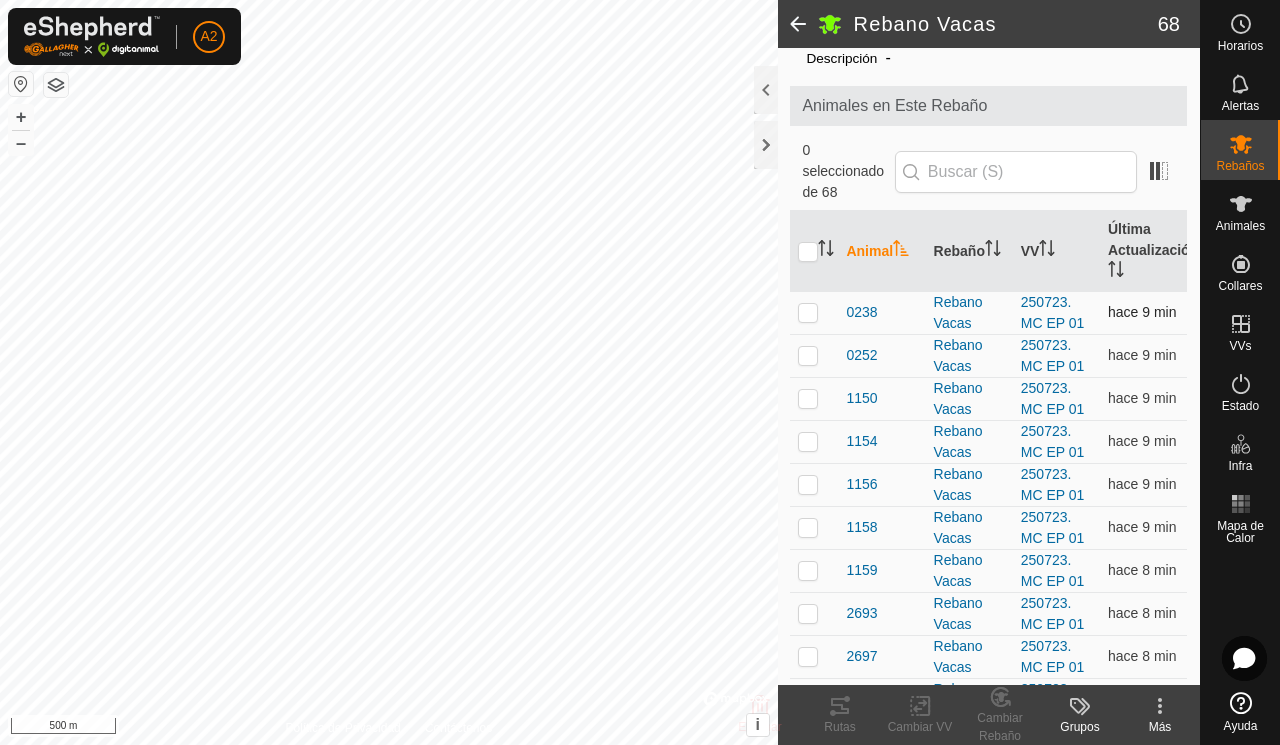 scroll, scrollTop: 0, scrollLeft: 0, axis: both 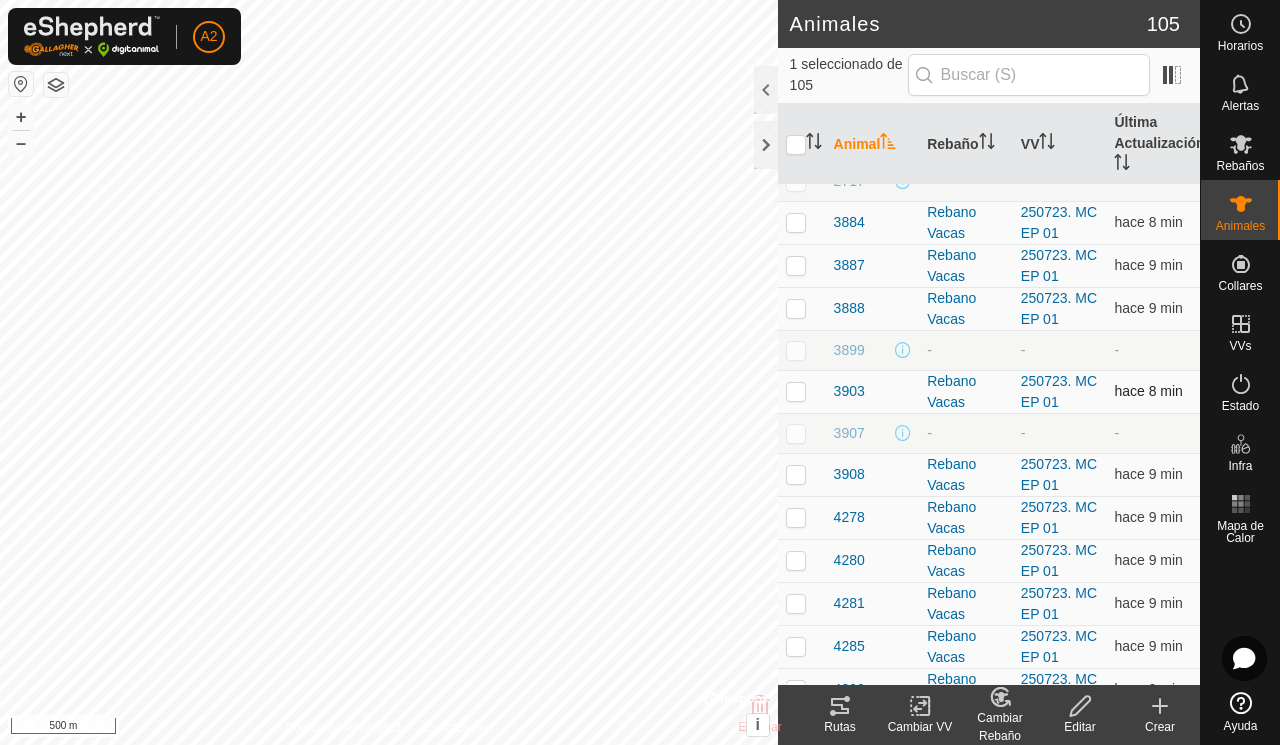 checkbox on "false" 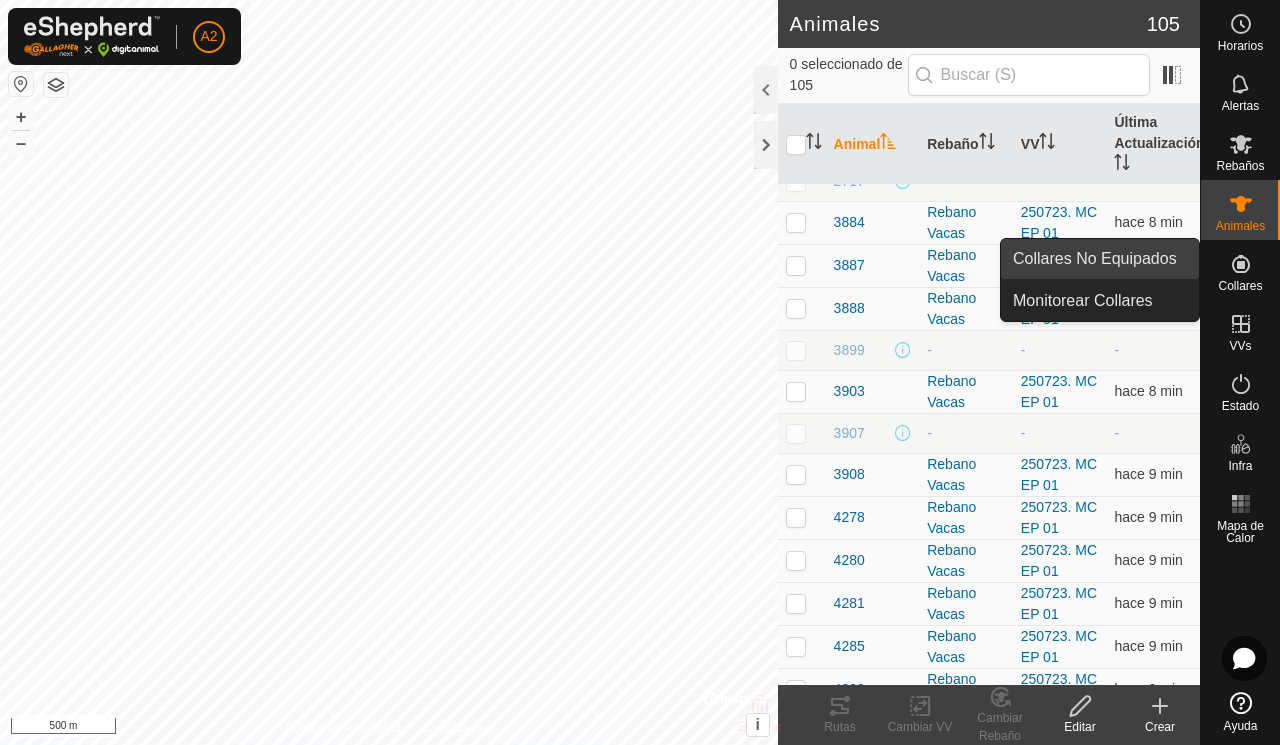 click on "Collares No Equipados" at bounding box center [1100, 259] 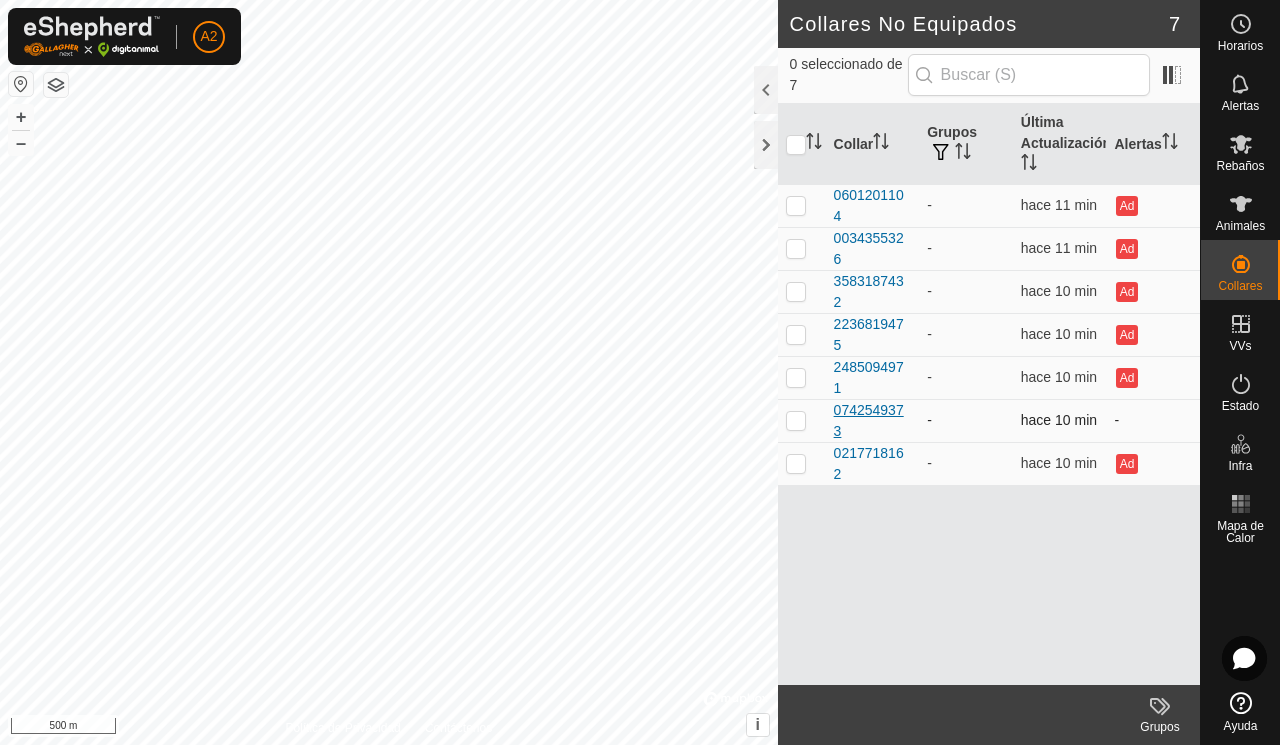 checkbox on "true" 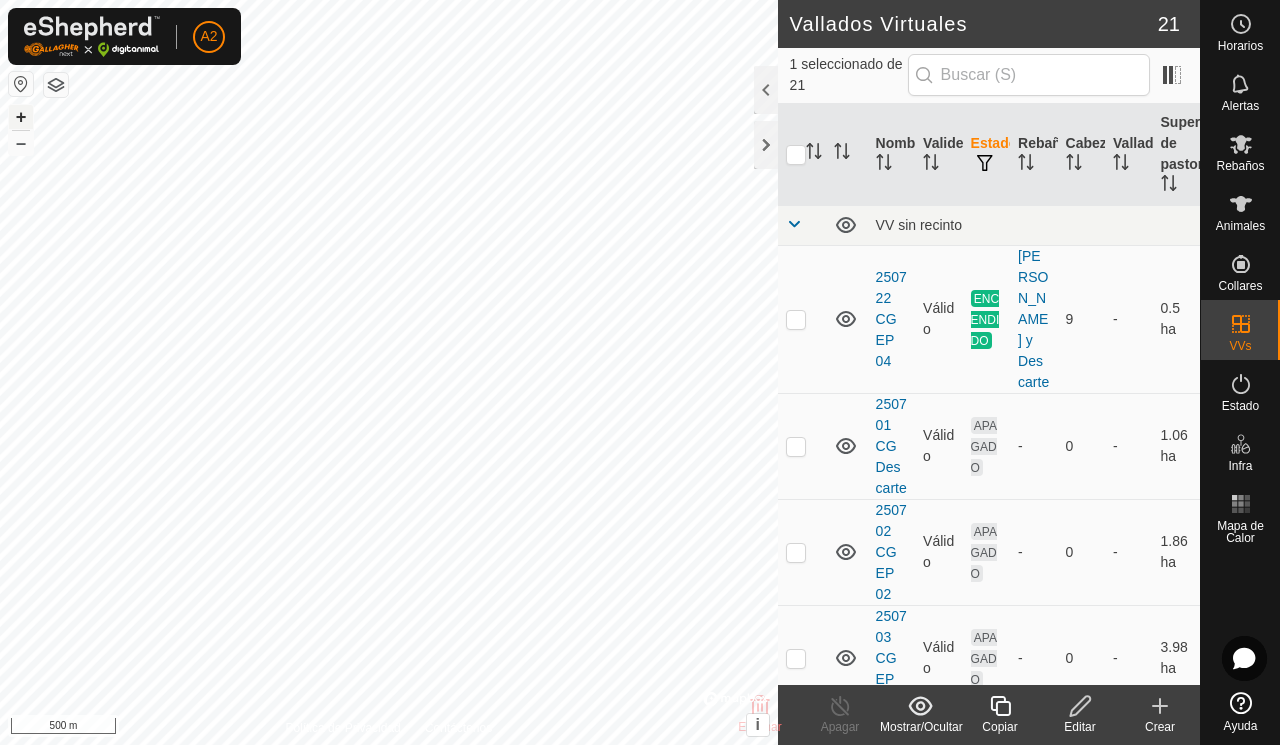 click on "+" at bounding box center (21, 117) 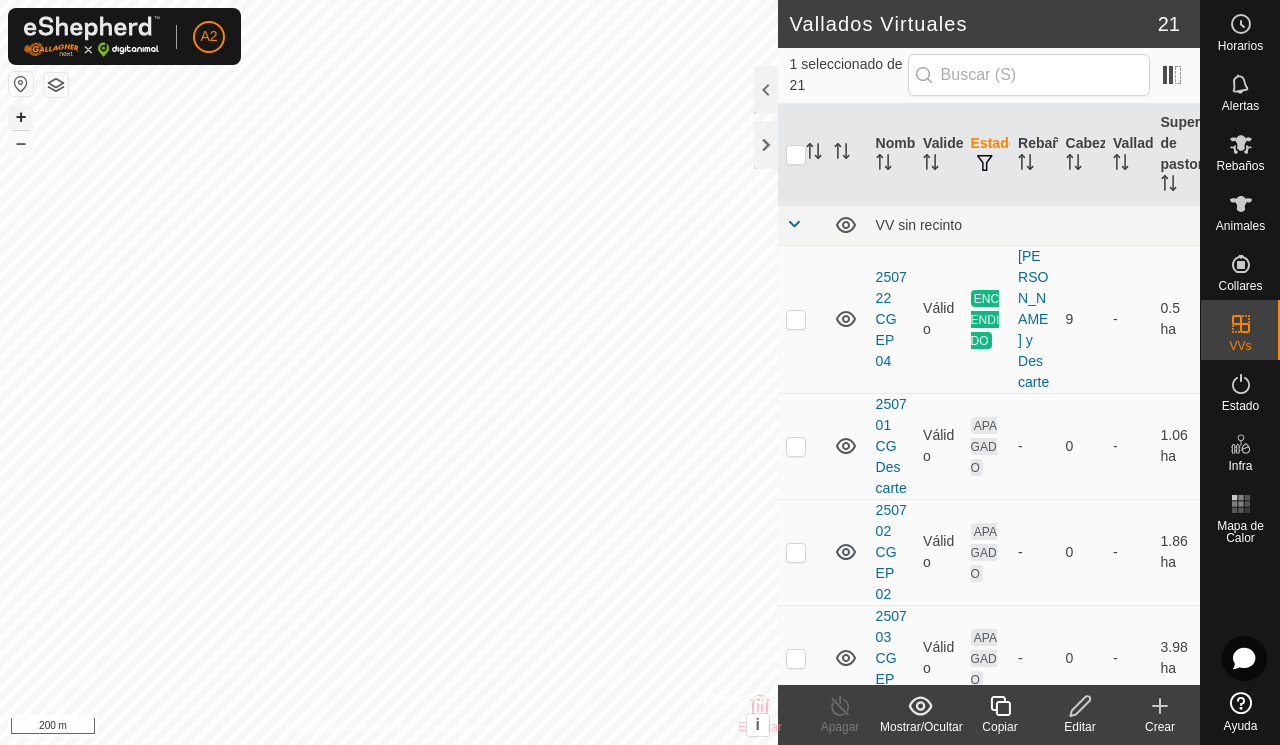 click on "+" at bounding box center [21, 117] 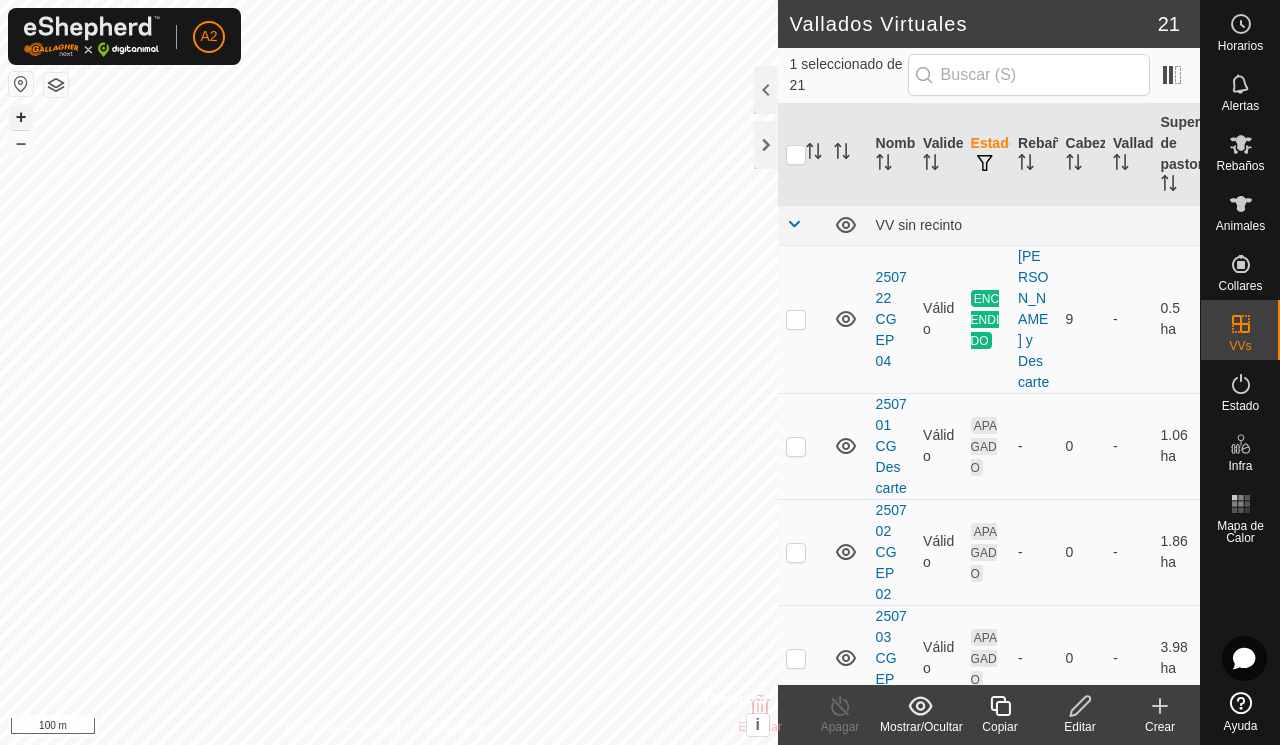 click on "+" at bounding box center (21, 117) 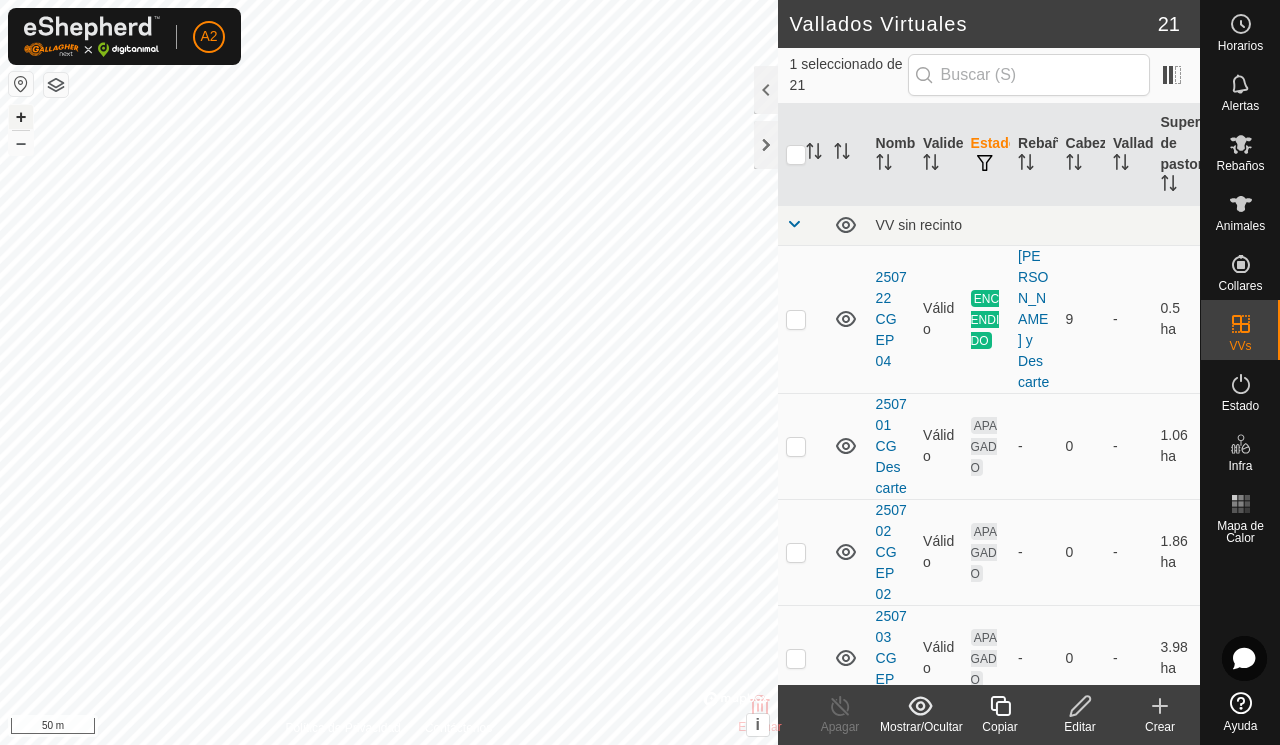 click on "+" at bounding box center (21, 117) 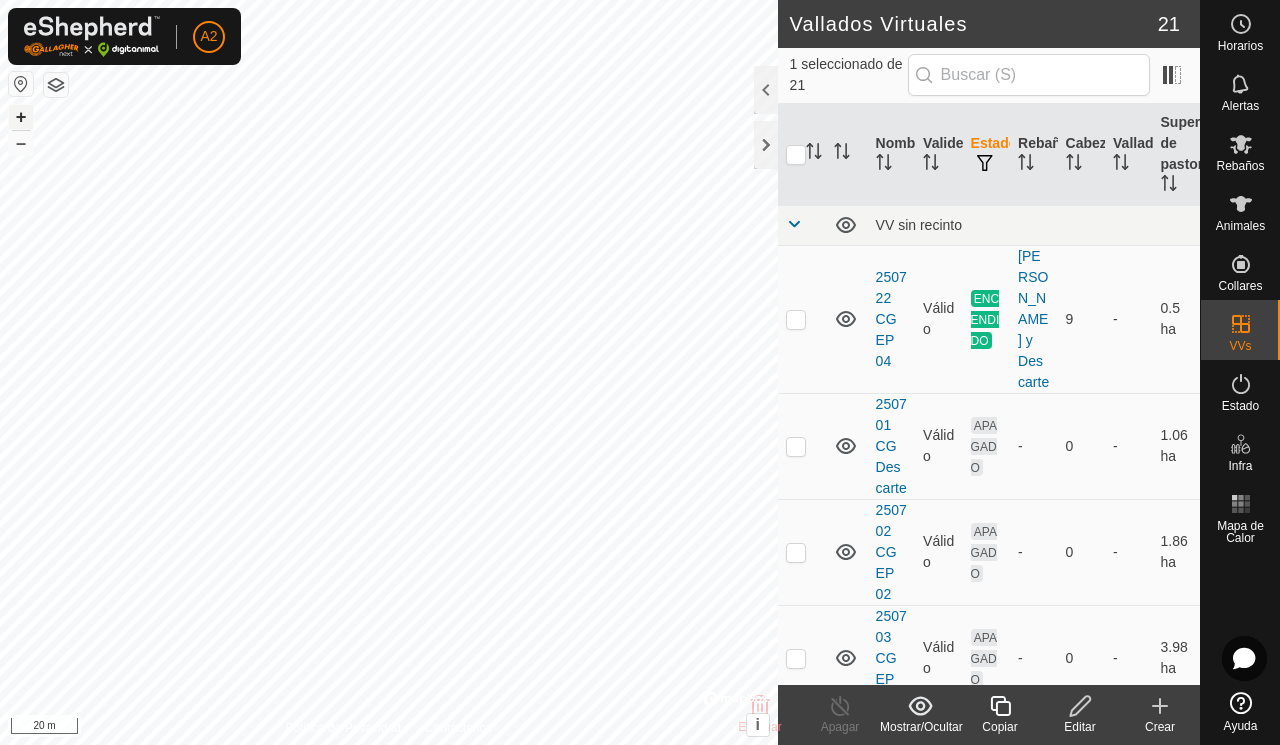 click on "+" at bounding box center (21, 117) 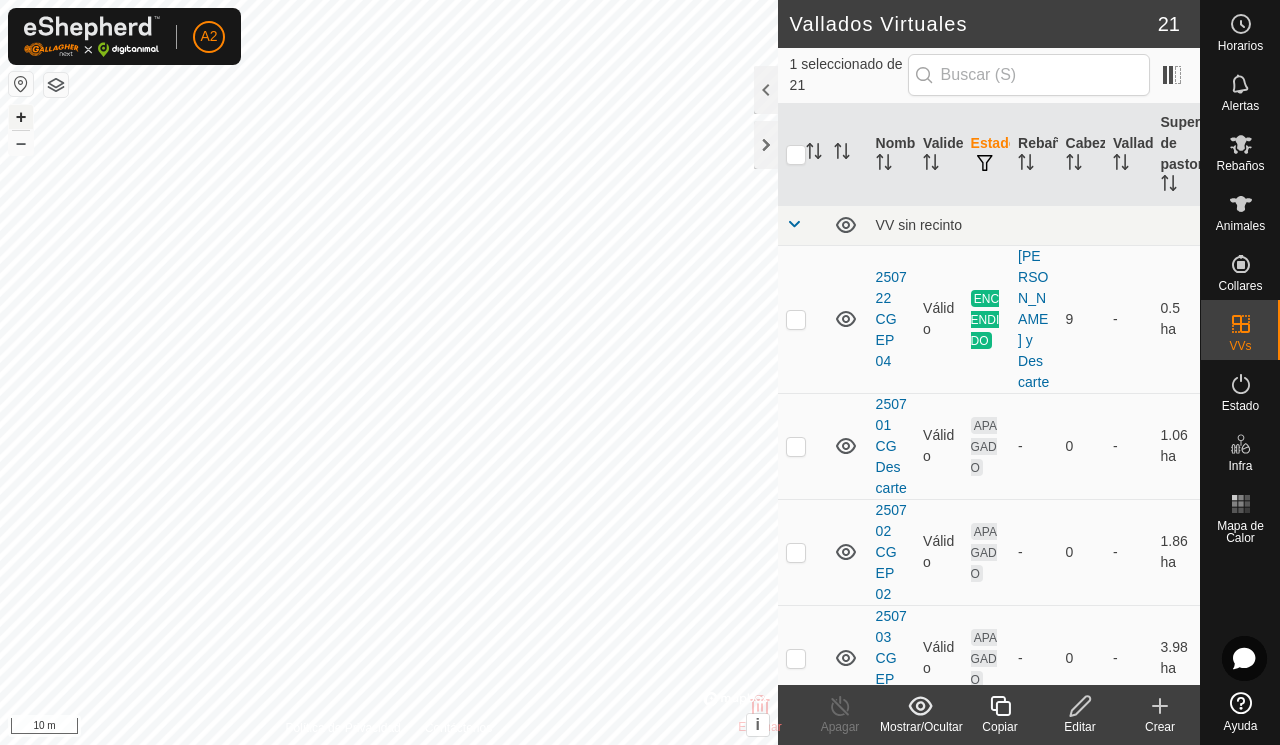 click on "+" at bounding box center [21, 117] 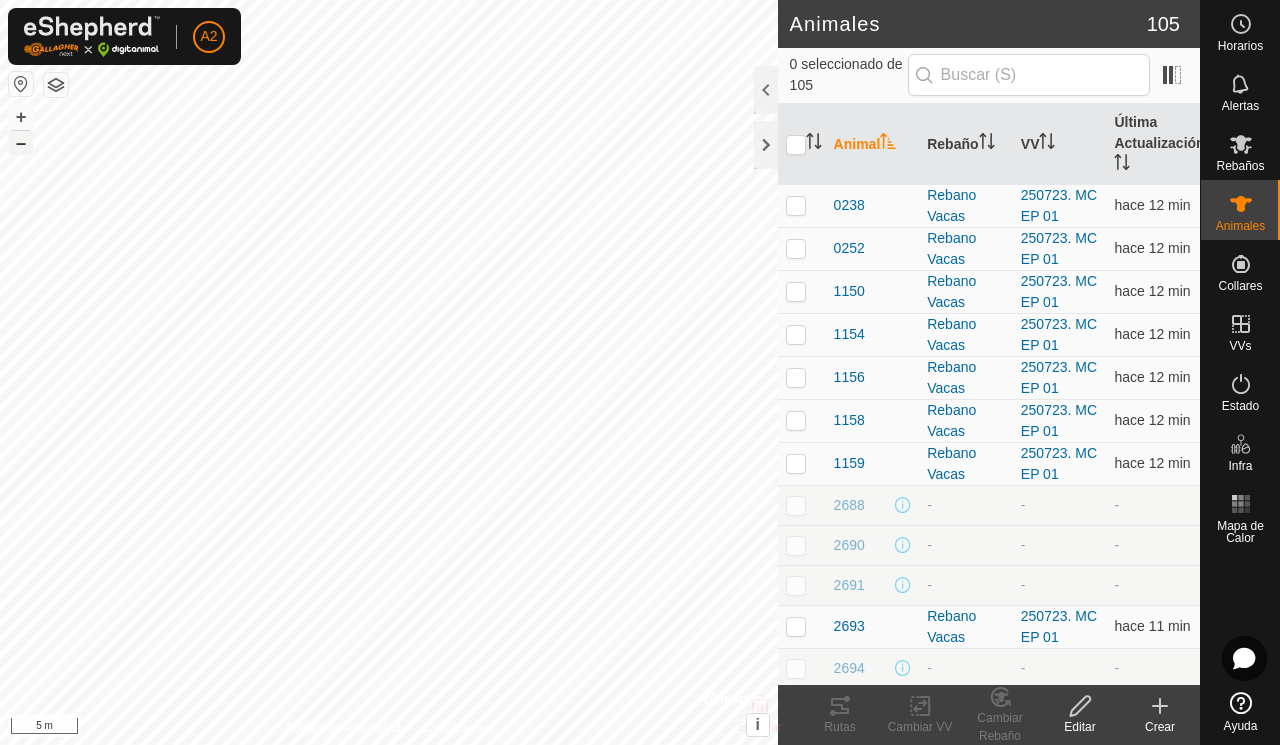 click on "–" at bounding box center (21, 143) 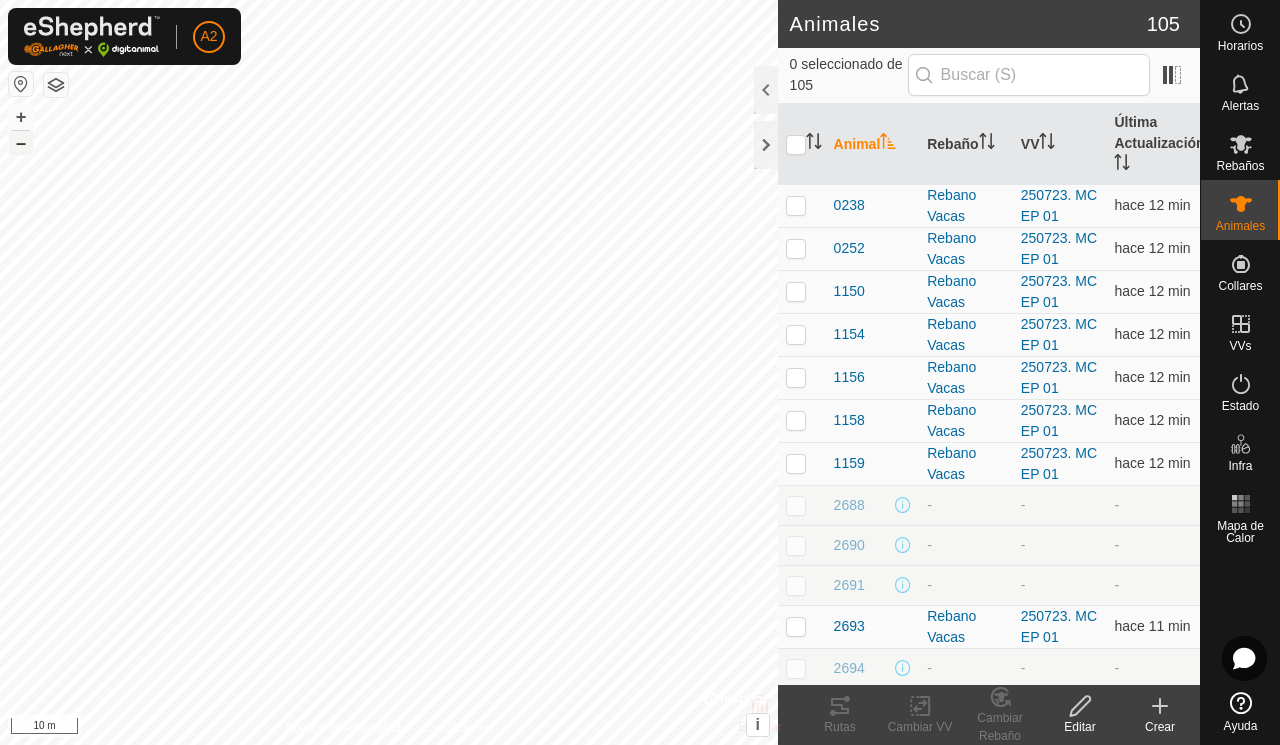 click on "–" at bounding box center [21, 143] 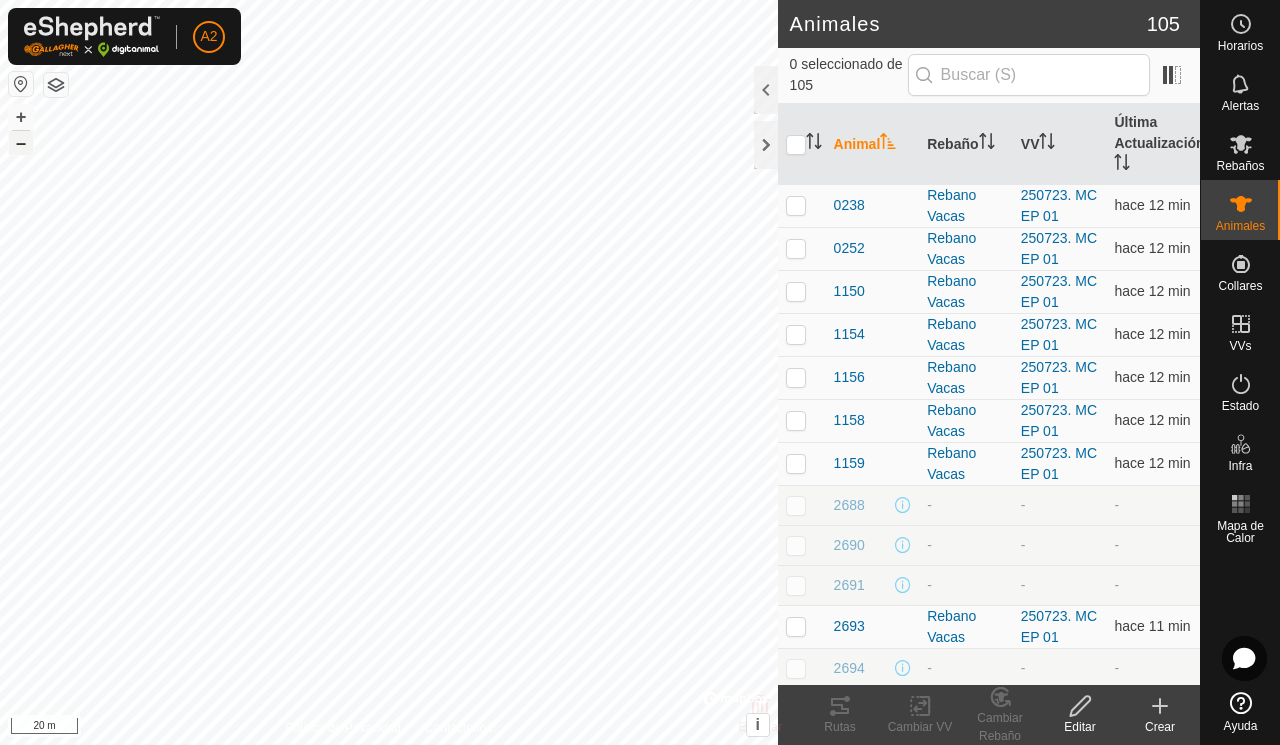 click on "–" at bounding box center [21, 143] 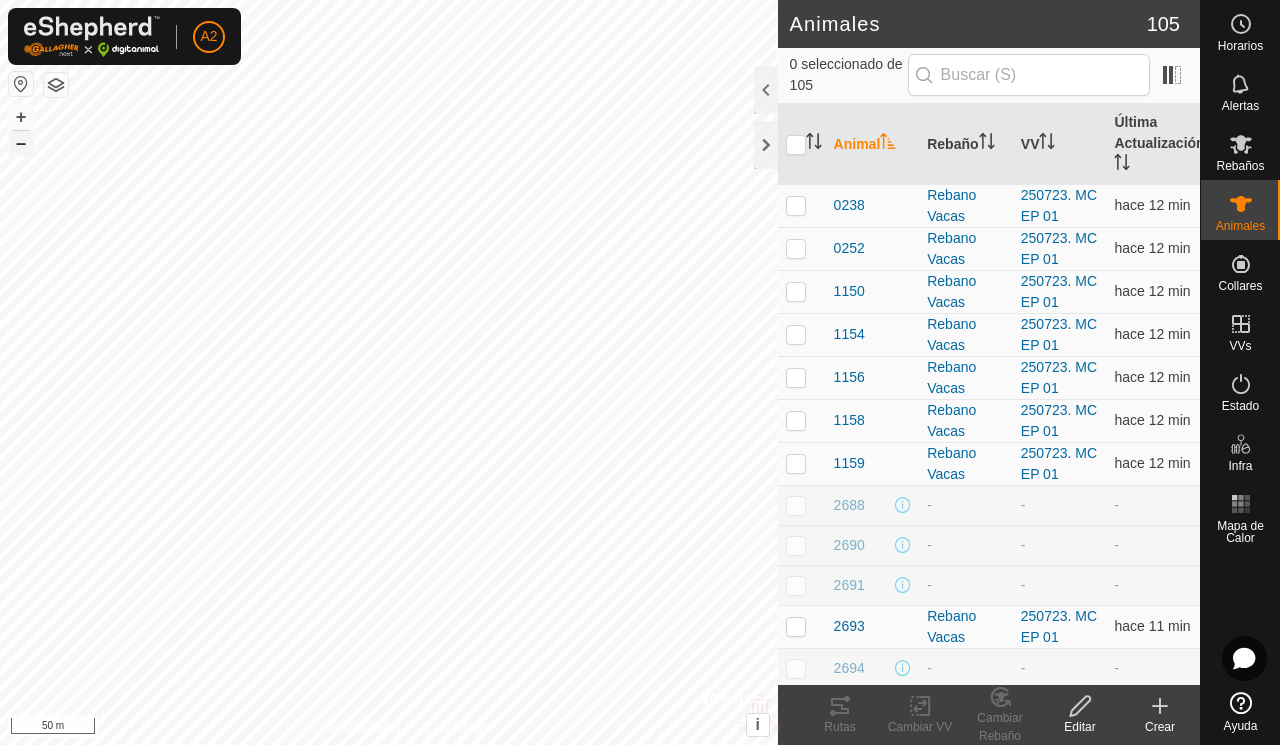 click on "–" at bounding box center [21, 143] 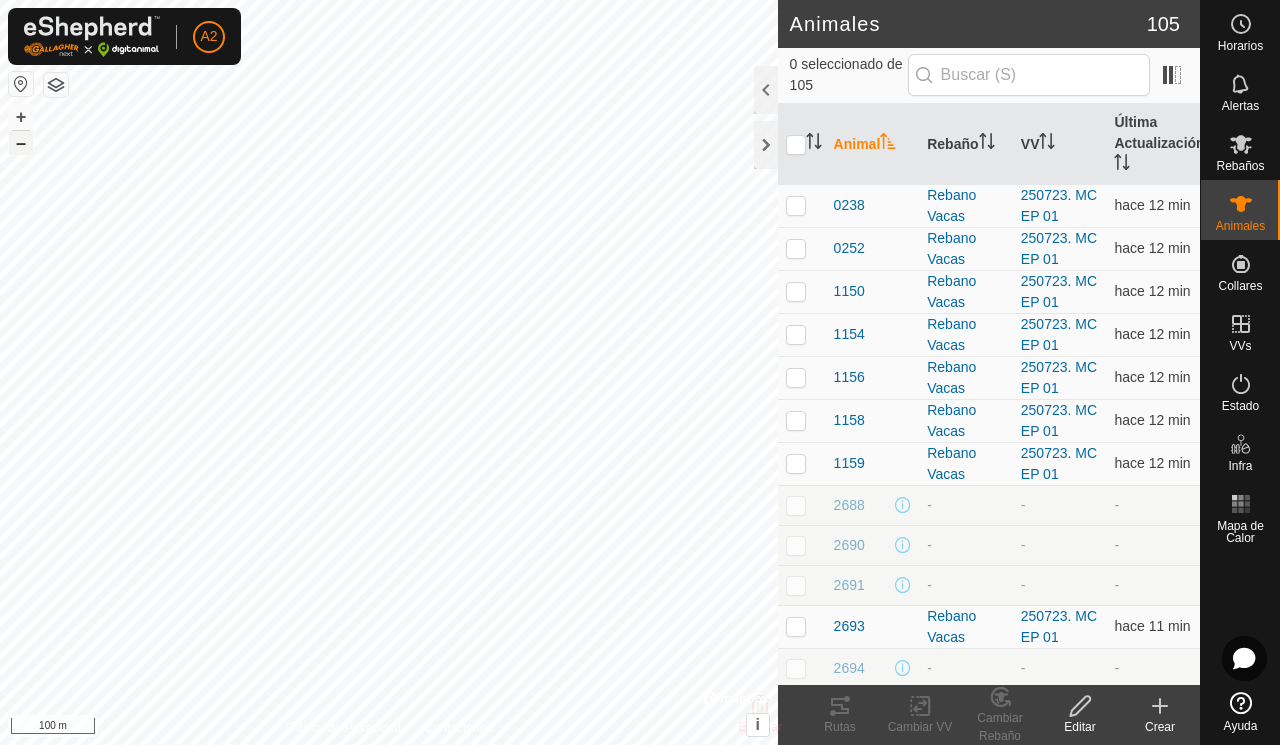 click on "–" at bounding box center (21, 143) 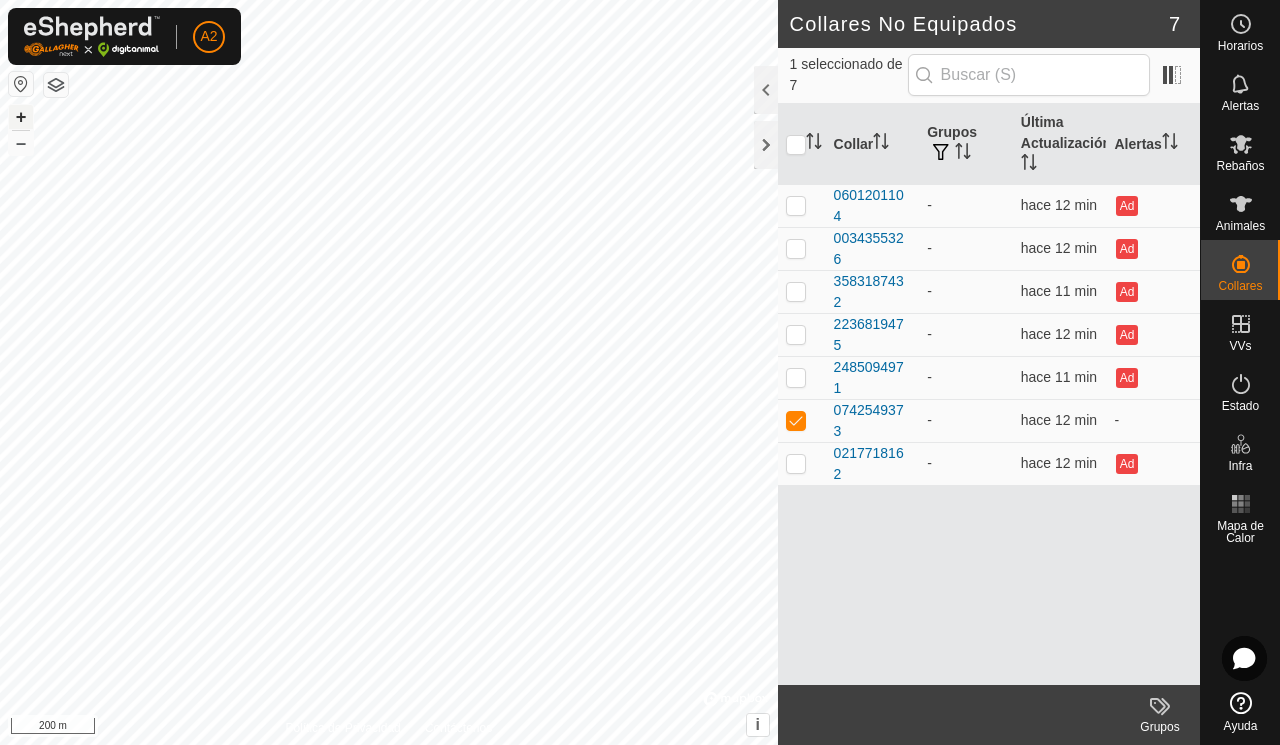 click on "+" at bounding box center (21, 117) 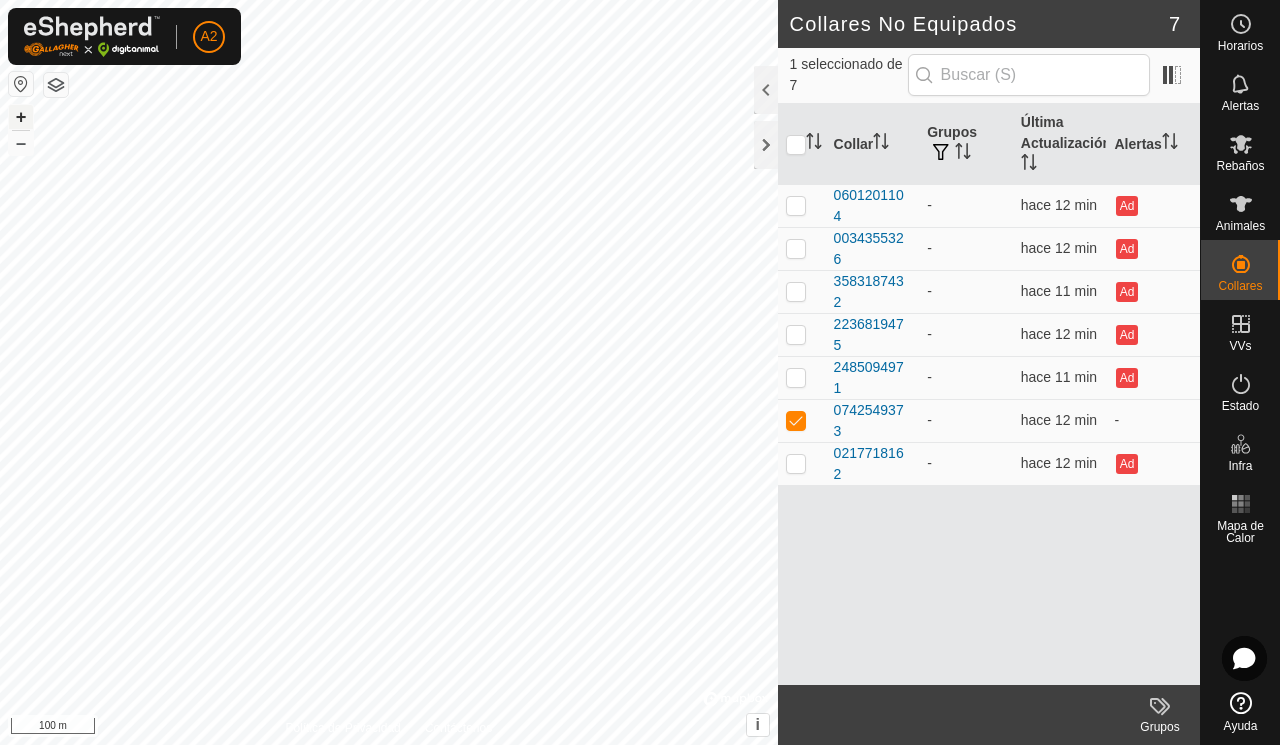 click on "+" at bounding box center (21, 117) 